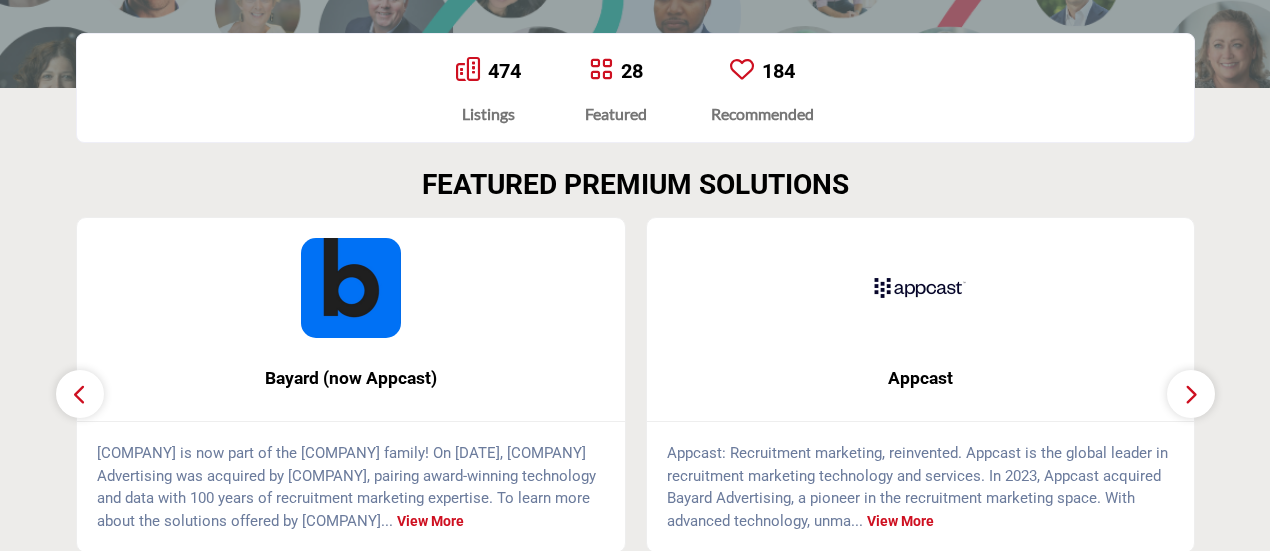 scroll, scrollTop: 400, scrollLeft: 0, axis: vertical 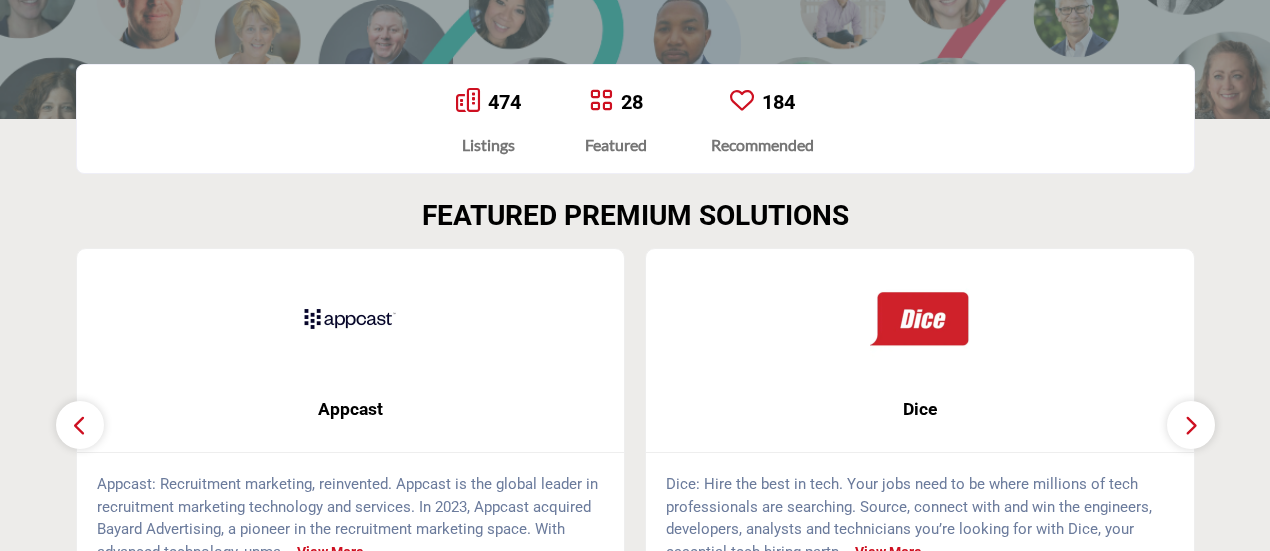 click on "474" at bounding box center (504, 102) 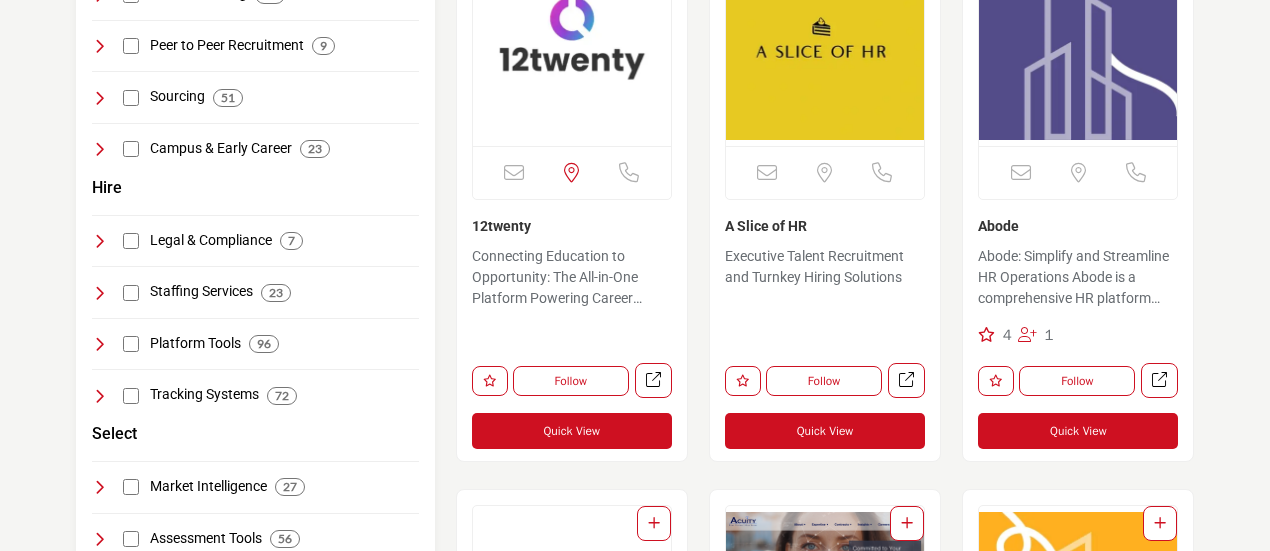 scroll, scrollTop: 800, scrollLeft: 0, axis: vertical 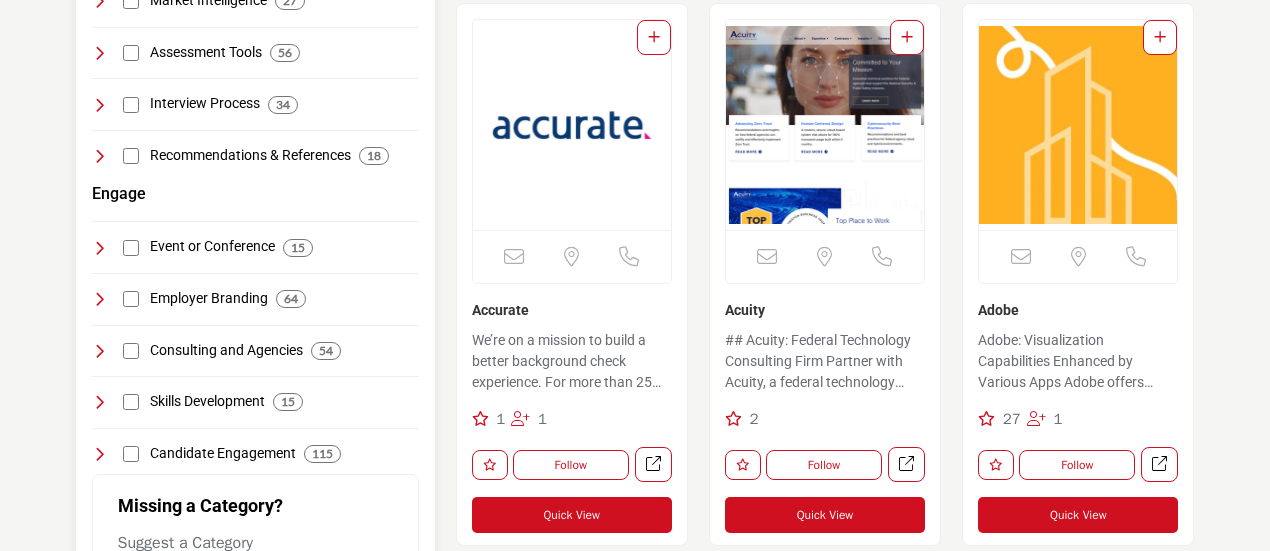 click on "Event or Conference
15" at bounding box center [255, 239] 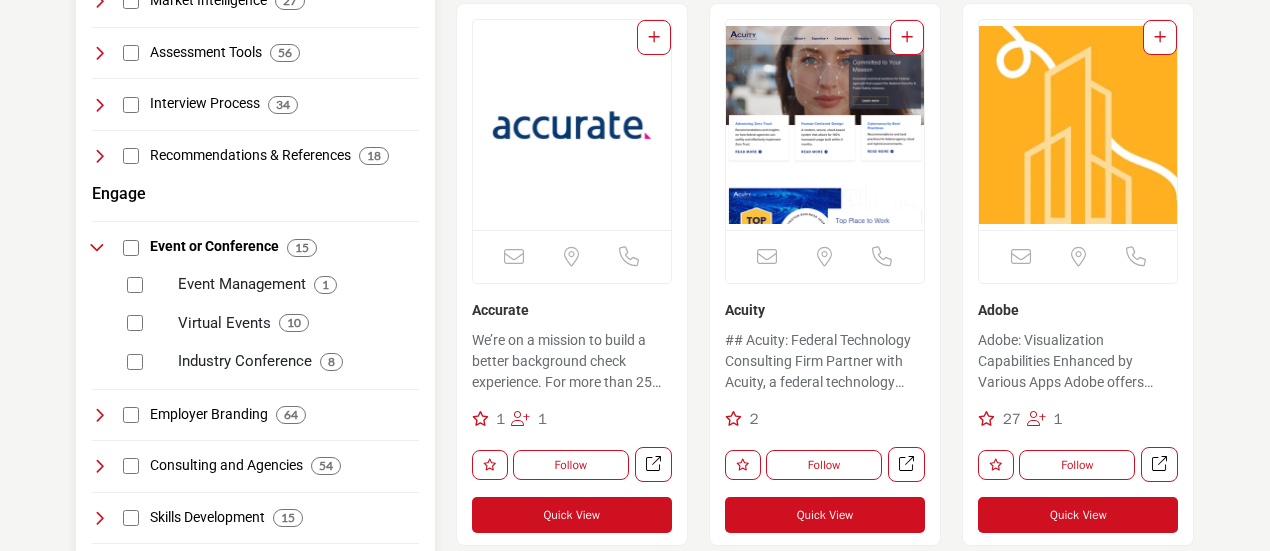 click on "Event or Conference" at bounding box center (214, 247) 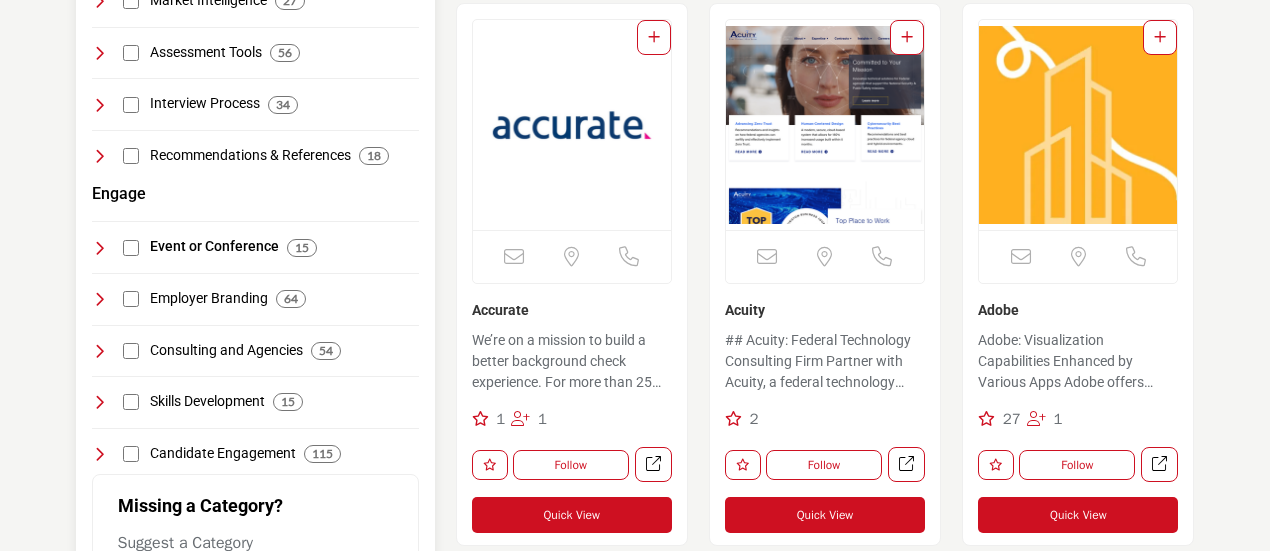 click on "Consulting and Agencies" at bounding box center (226, 351) 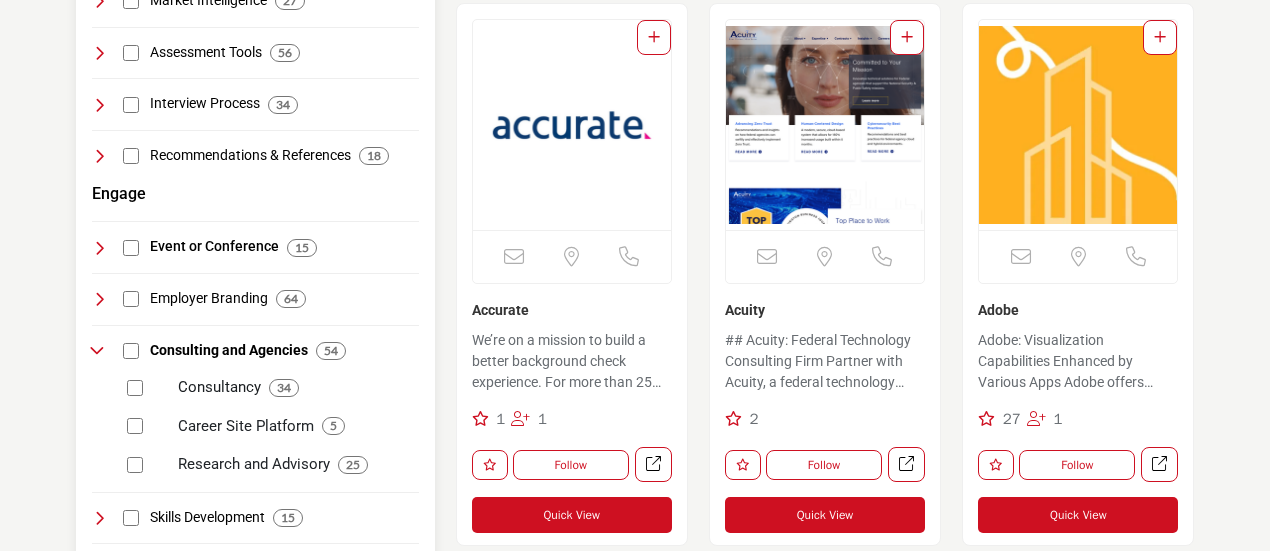click on "Consultancy" at bounding box center [219, 387] 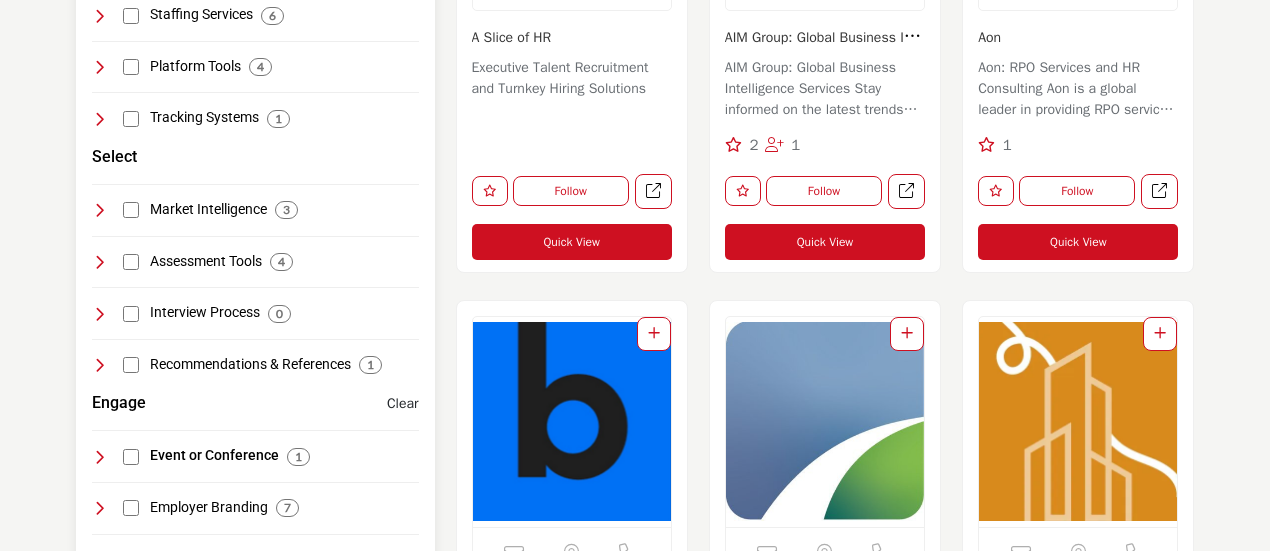 scroll, scrollTop: 1000, scrollLeft: 0, axis: vertical 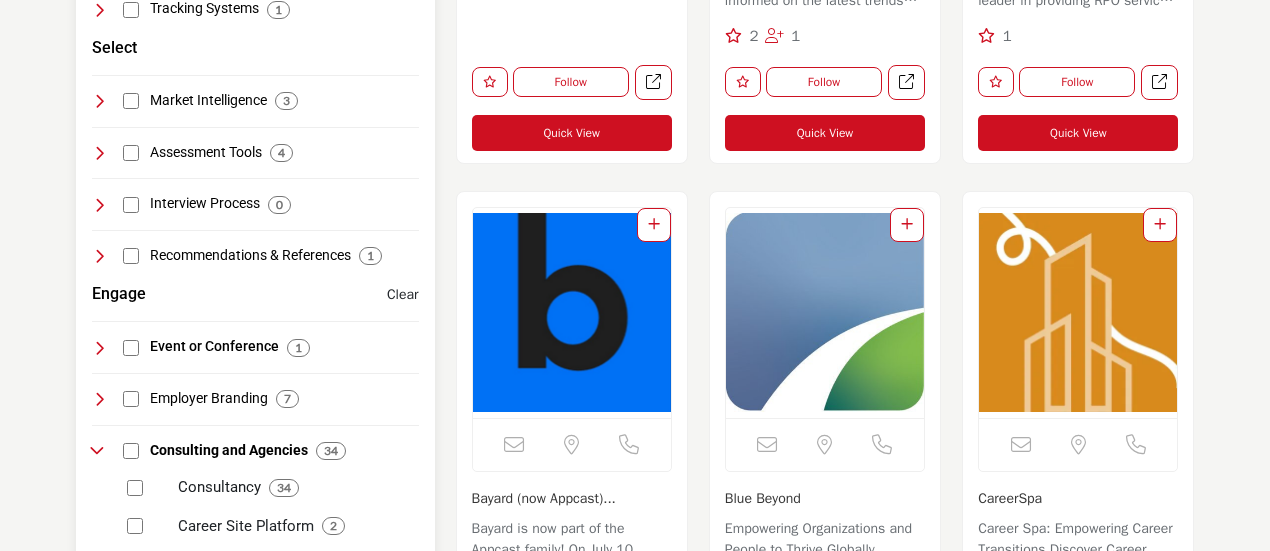click on "Consultancy" at bounding box center (219, 487) 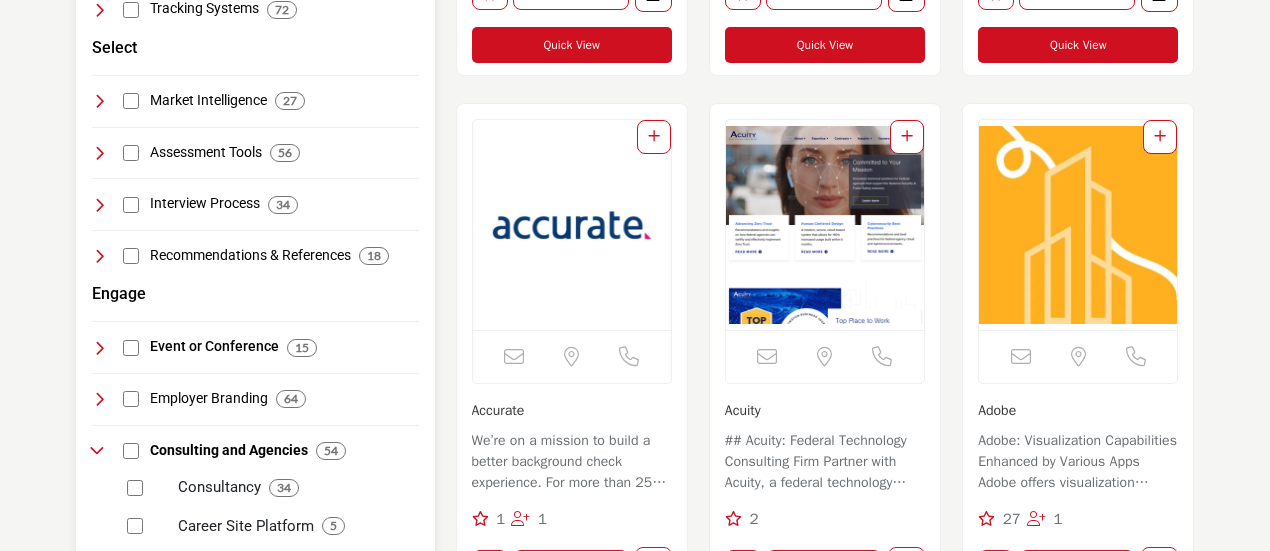 click on "Market Intelligence" at bounding box center [208, 101] 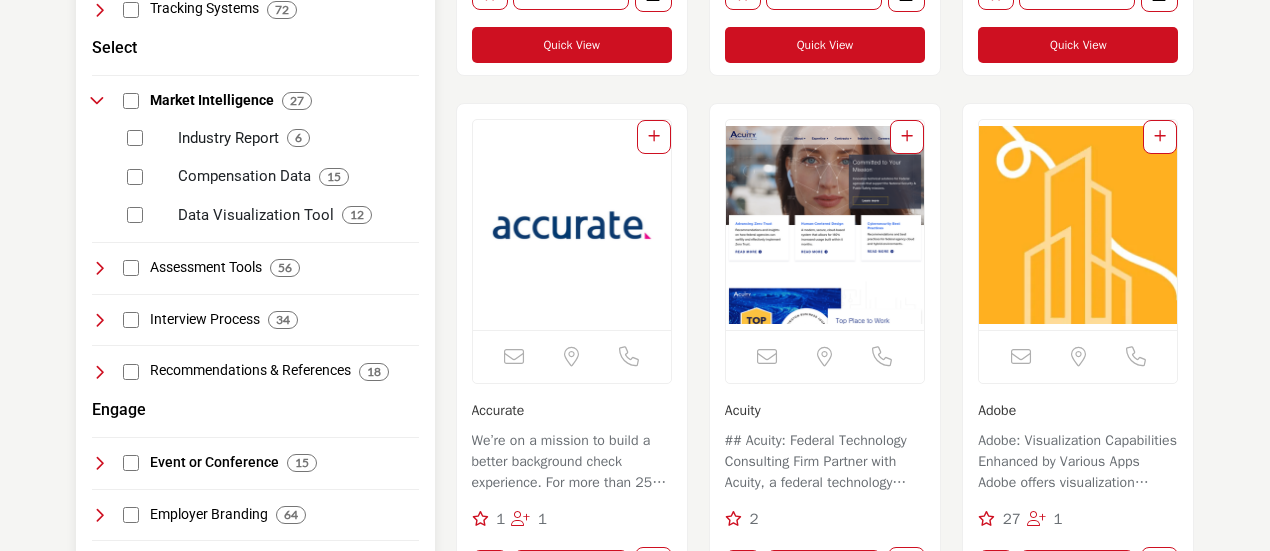 click on "Industry Report" at bounding box center (228, 138) 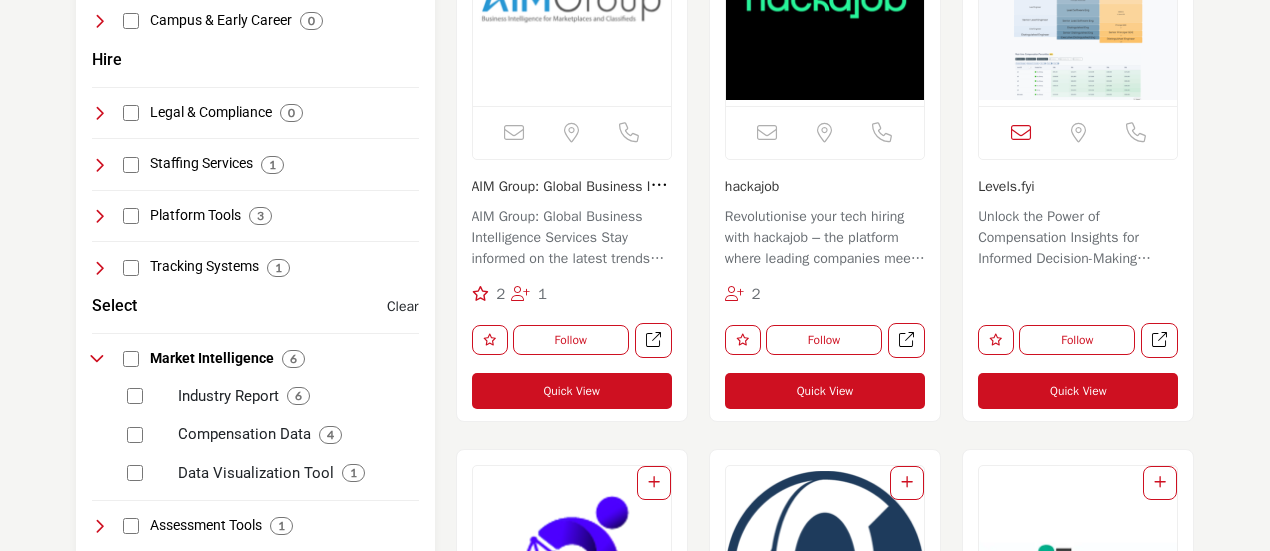 scroll, scrollTop: 600, scrollLeft: 0, axis: vertical 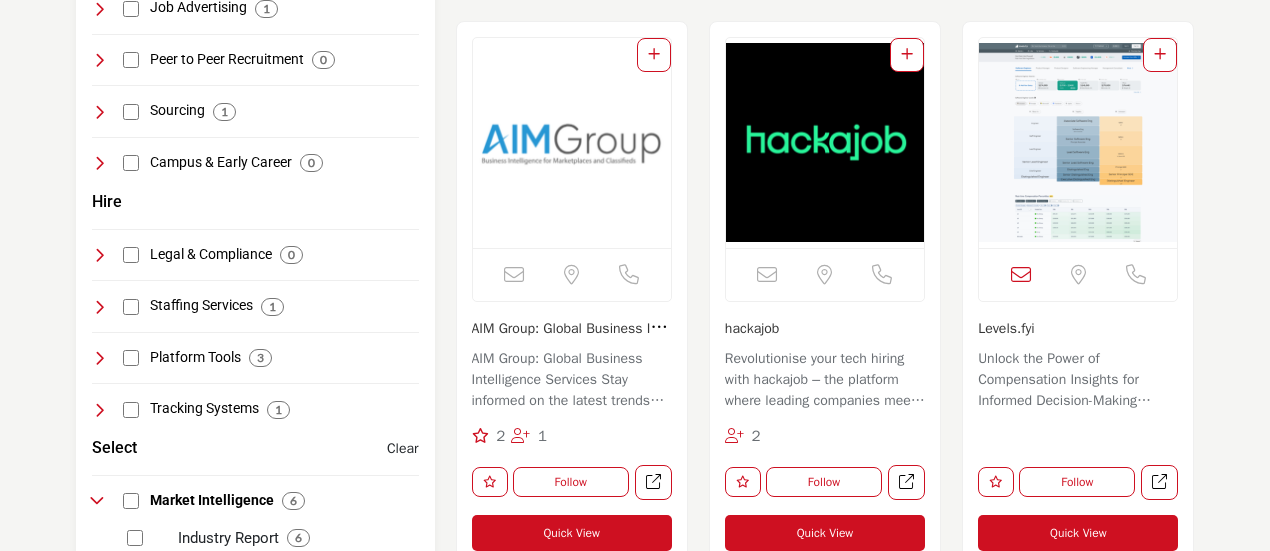 click at bounding box center (572, 143) 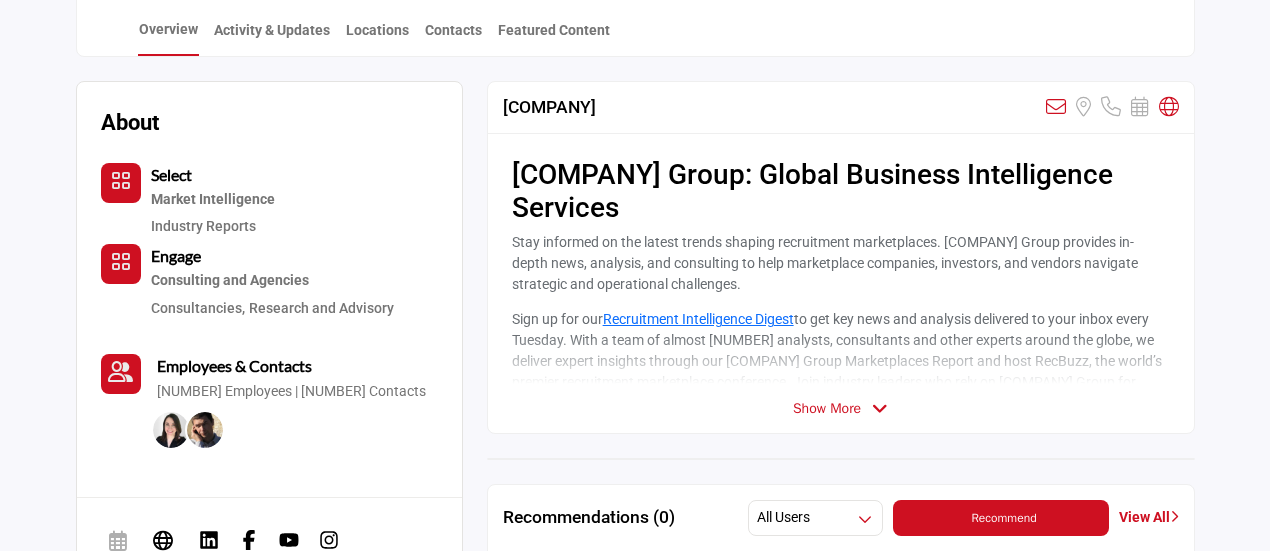 scroll, scrollTop: 400, scrollLeft: 0, axis: vertical 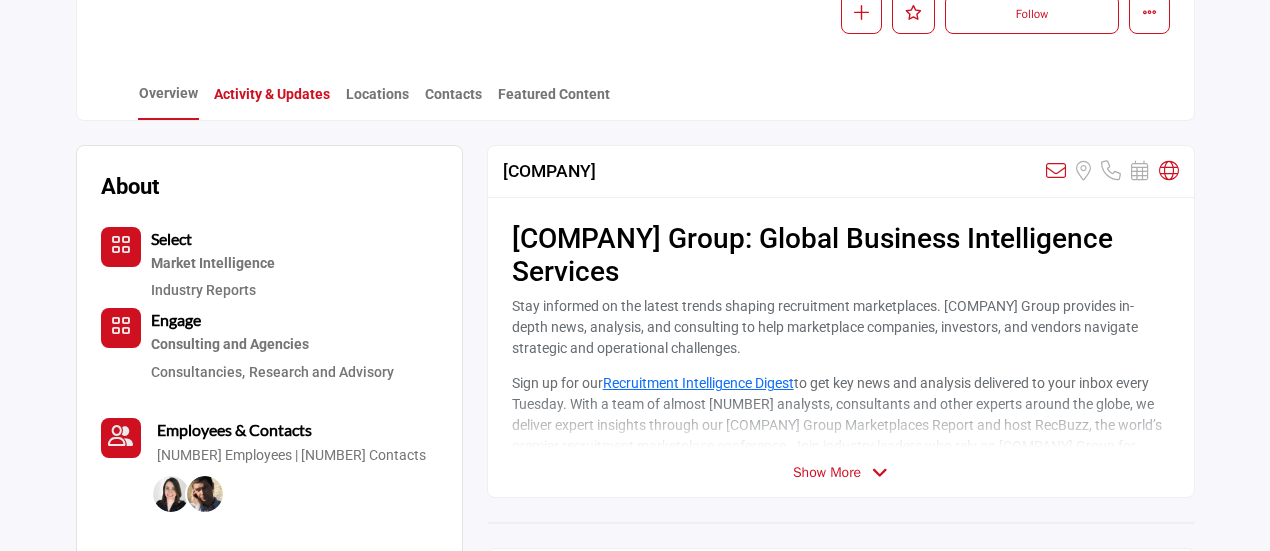click on "Activity & Updates" at bounding box center [272, 101] 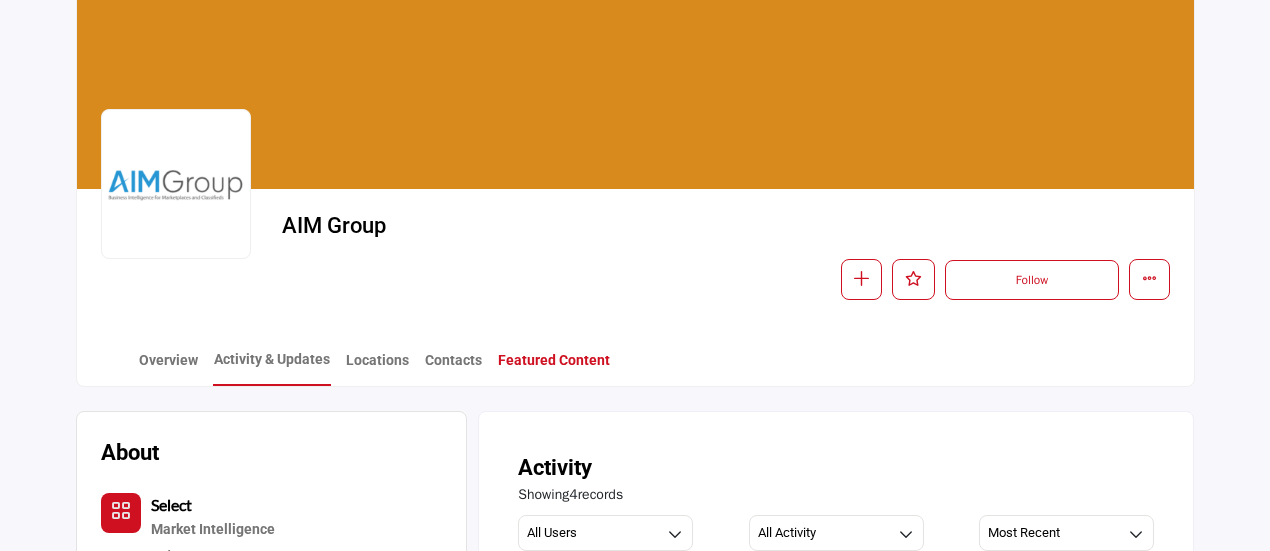 scroll, scrollTop: 100, scrollLeft: 0, axis: vertical 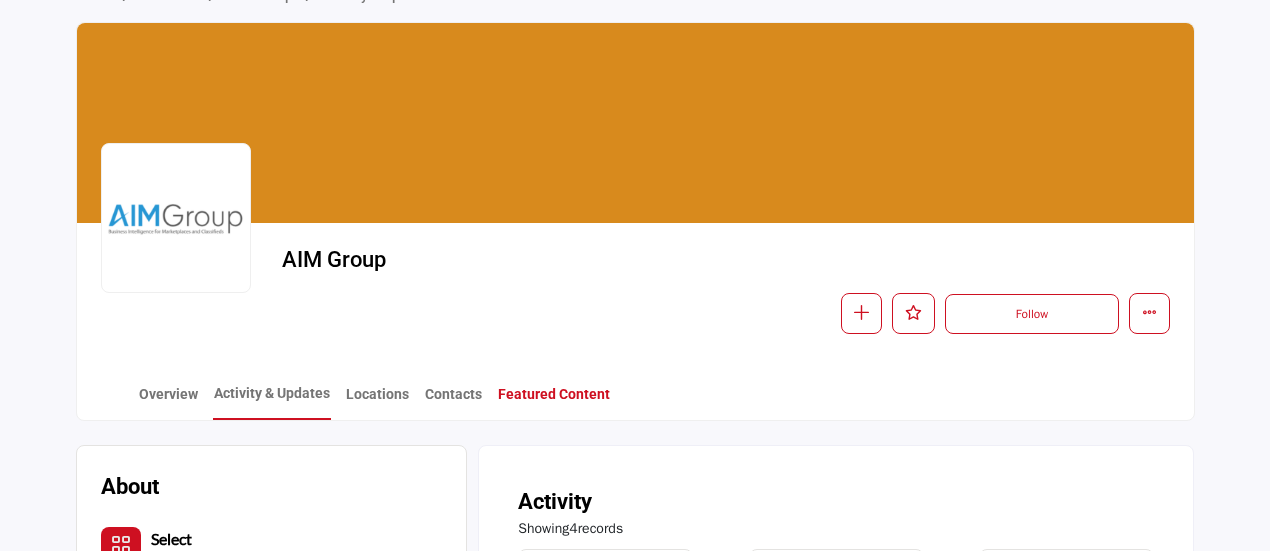 click on "Featured Content" at bounding box center (554, 401) 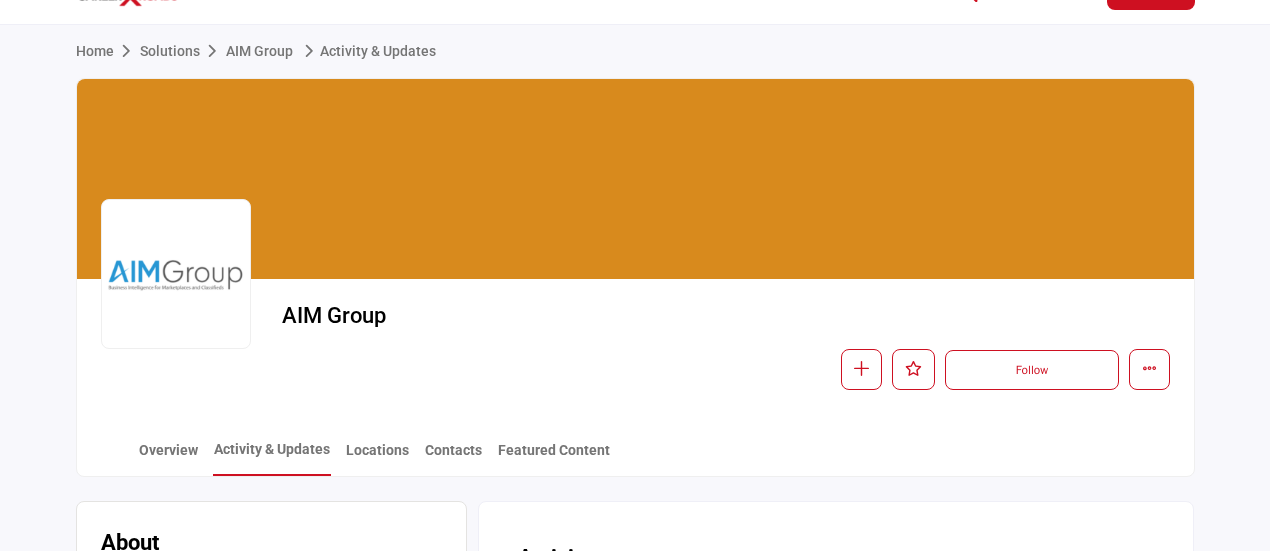 scroll, scrollTop: 0, scrollLeft: 0, axis: both 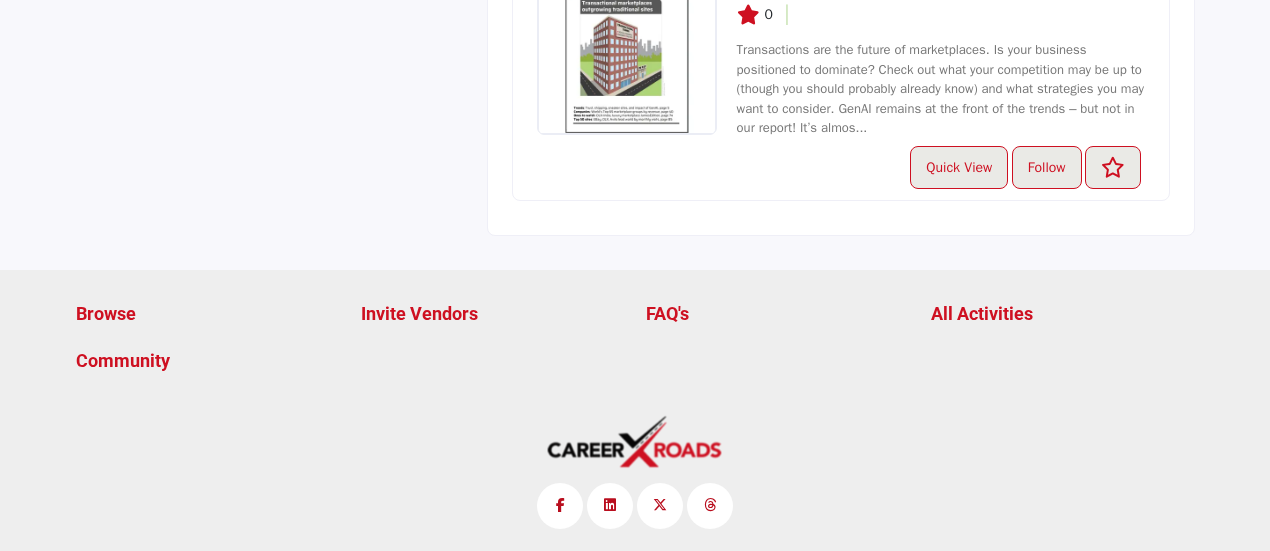 click on "FAQ's" at bounding box center (778, 313) 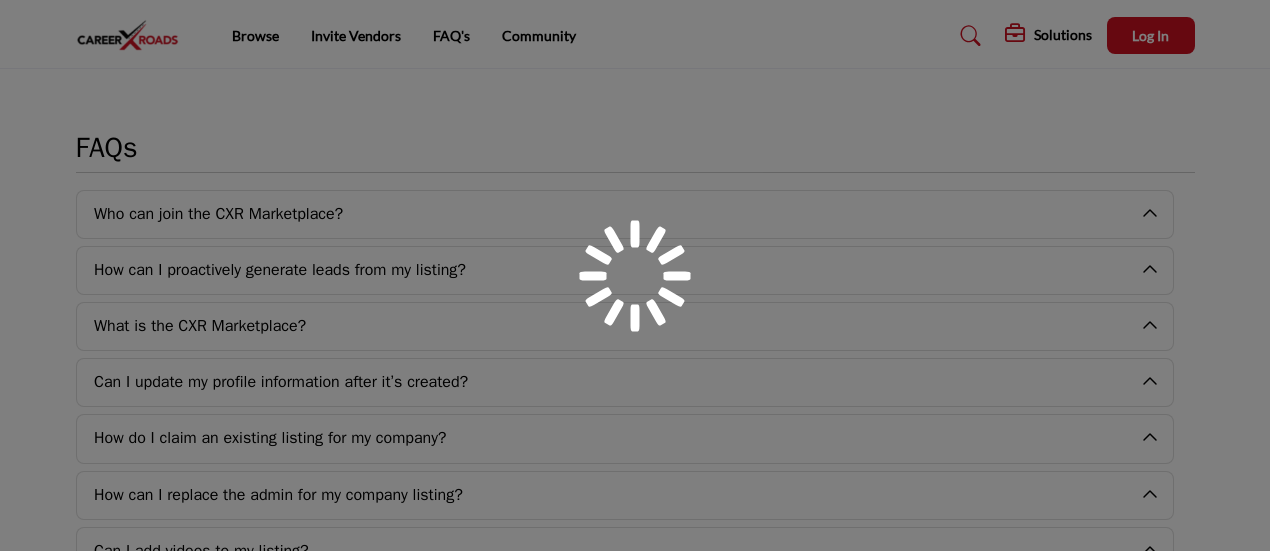 scroll, scrollTop: 0, scrollLeft: 0, axis: both 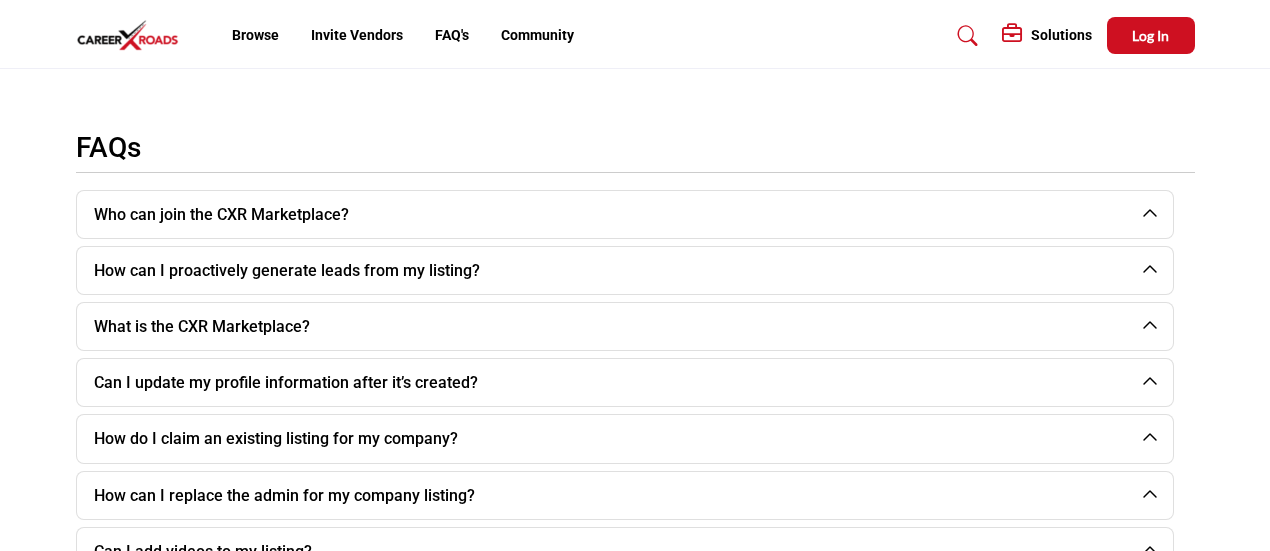 click on "Who can join the CXR Marketplace?" at bounding box center (609, 214) 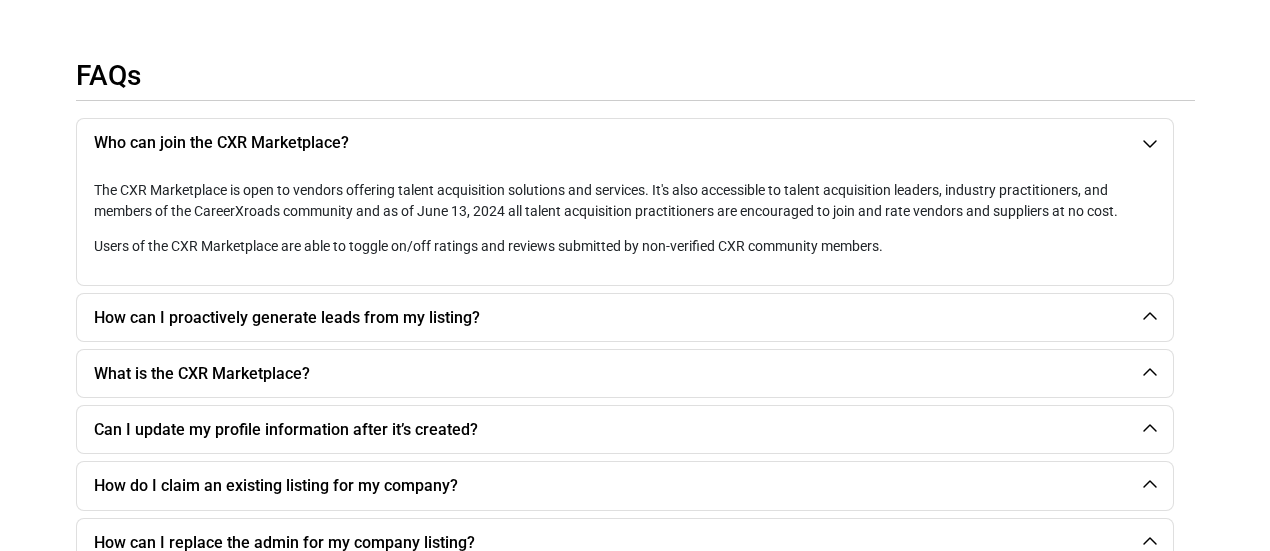 scroll, scrollTop: 0, scrollLeft: 0, axis: both 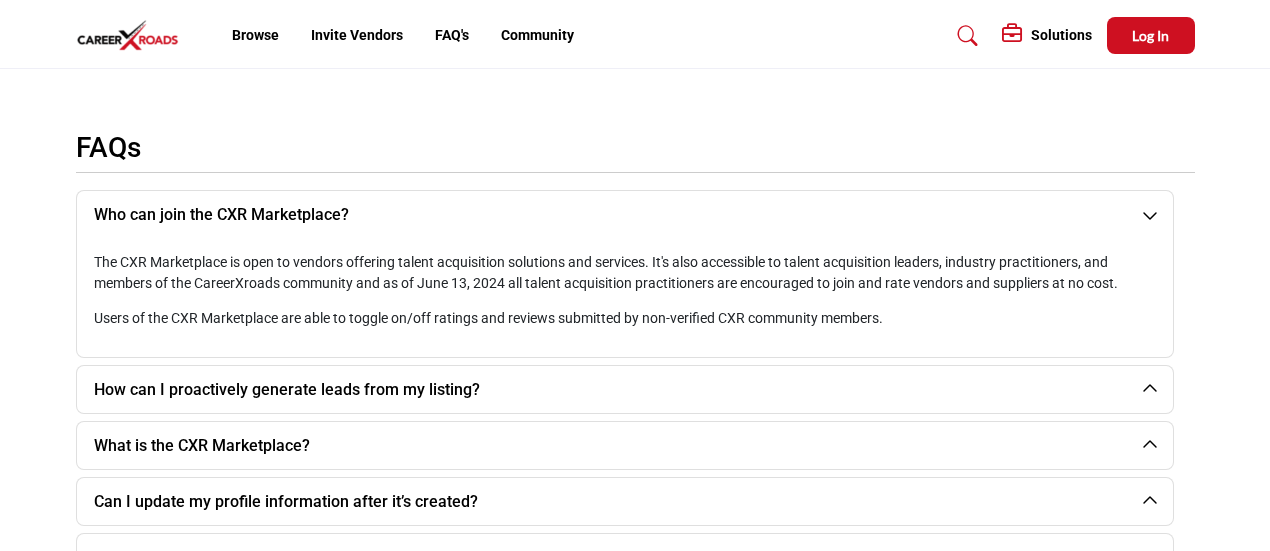 click at bounding box center (133, 35) 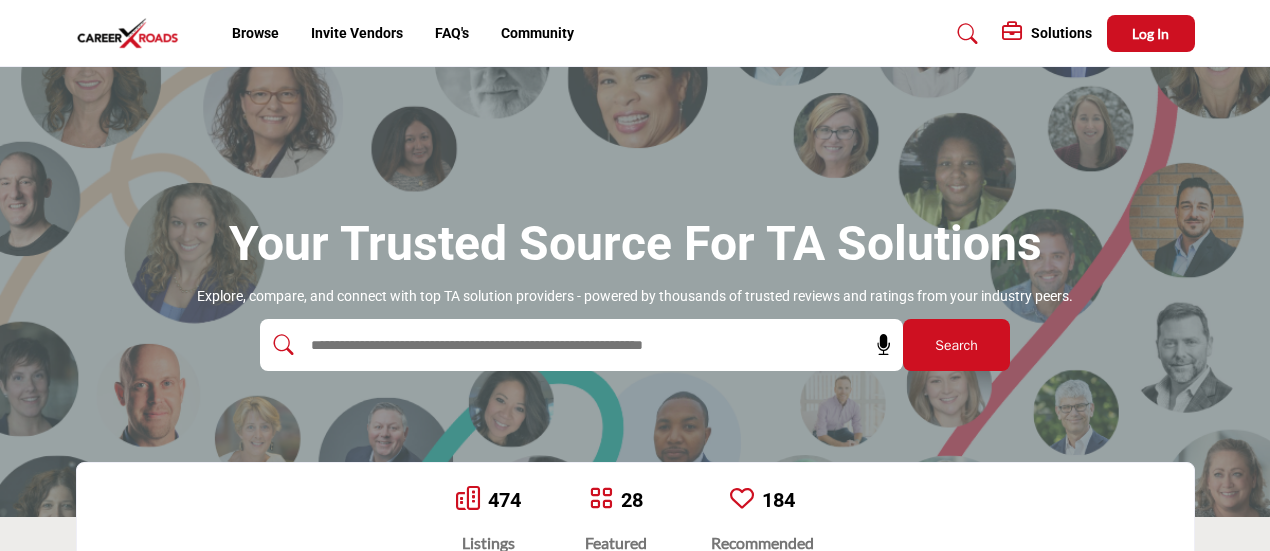scroll, scrollTop: 0, scrollLeft: 0, axis: both 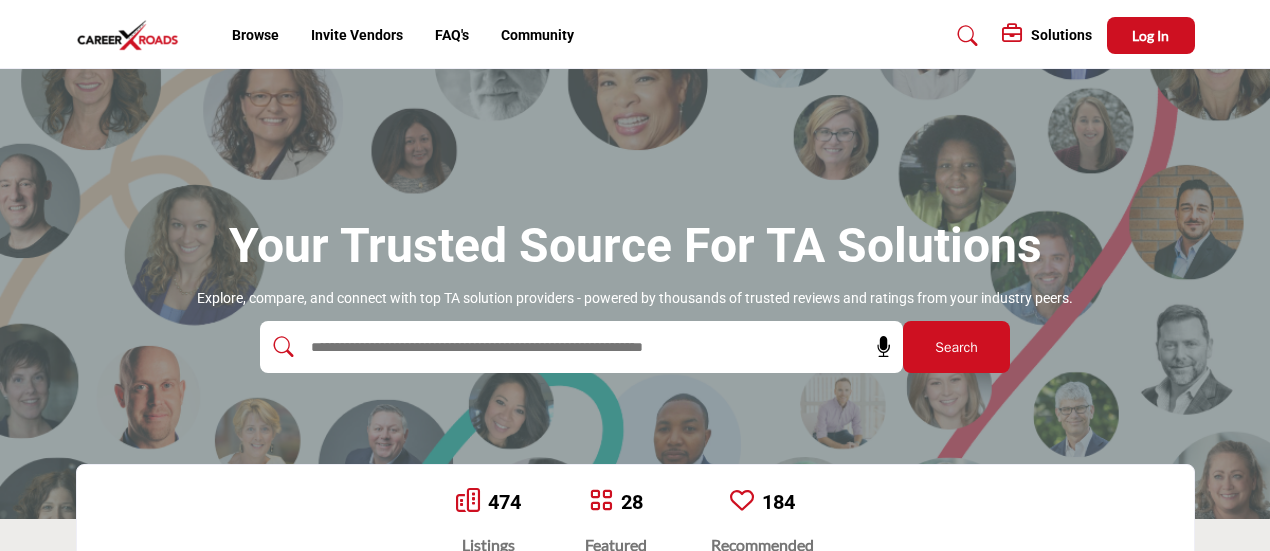 click on "Browse
Invite Vendors
FAQ's
Community" at bounding box center [635, 35] 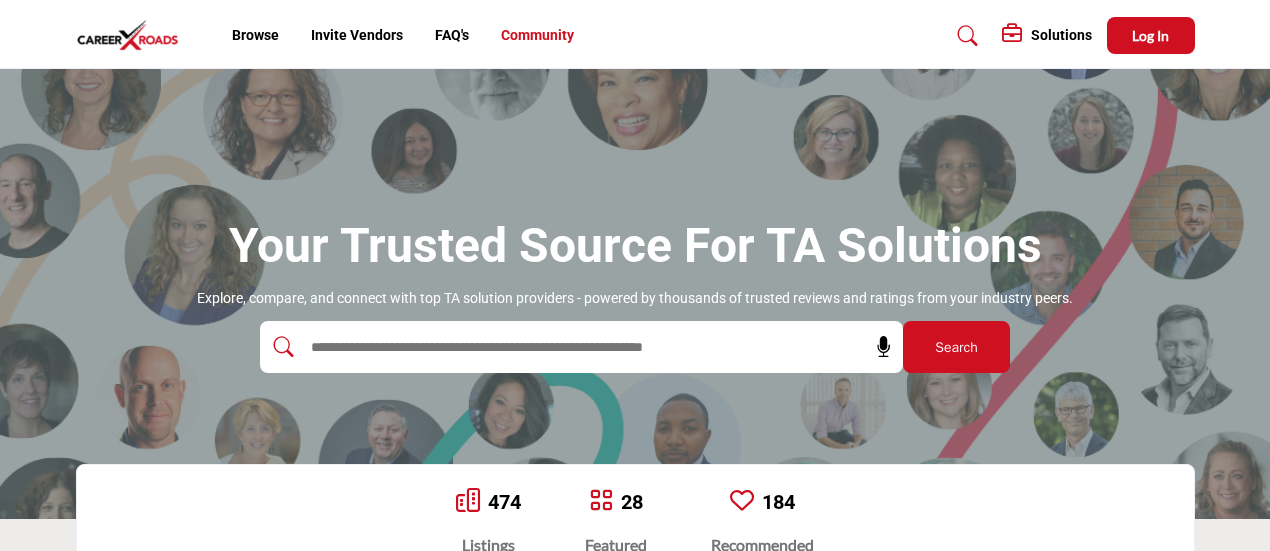 click on "Community" at bounding box center [537, 35] 